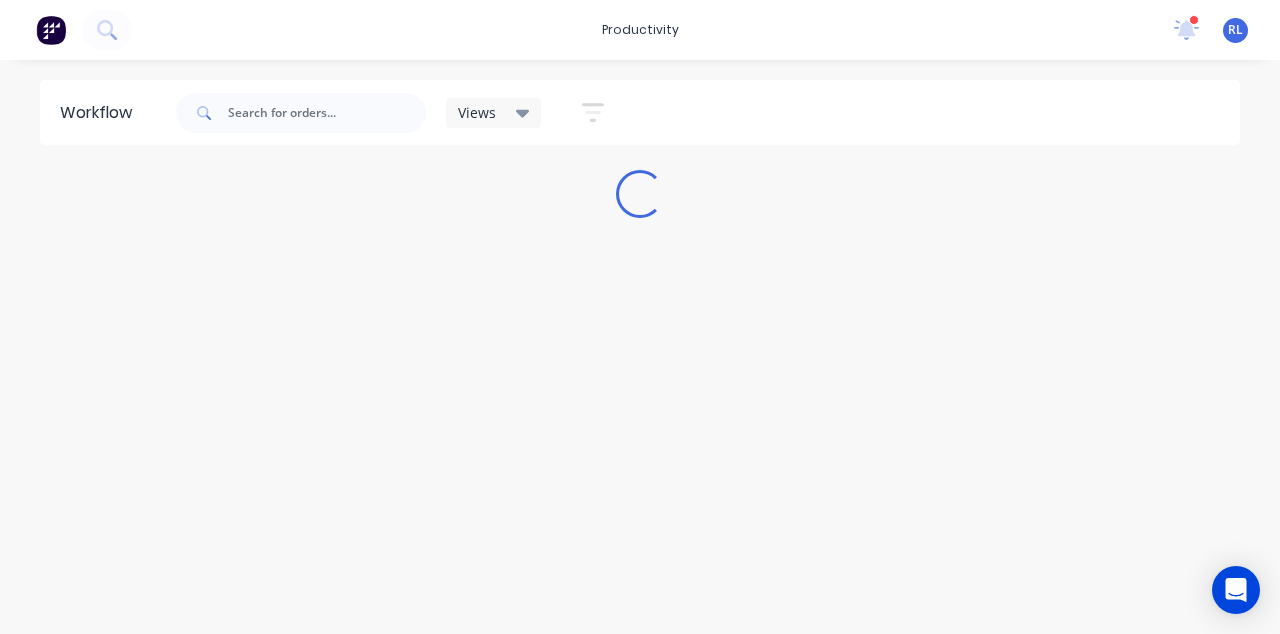 scroll, scrollTop: 0, scrollLeft: 0, axis: both 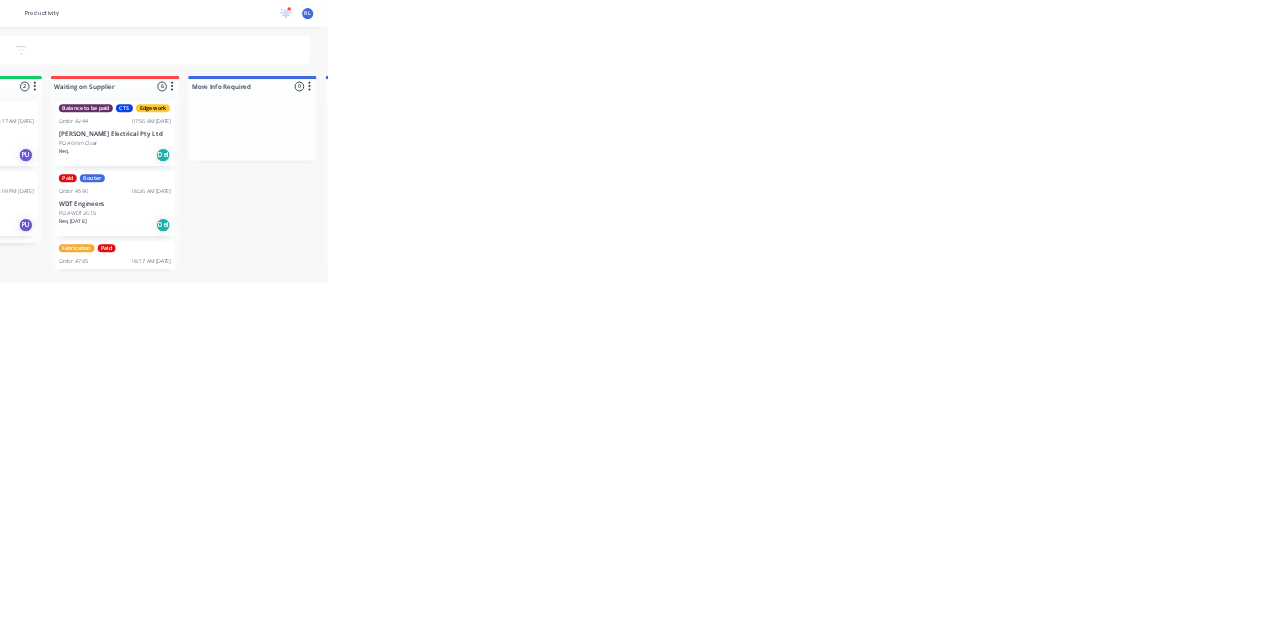 click on "CTS Paid Order #831 02:24 PM 24/07/25 Cash PO #Harbour Group Req. 24/07/25 Del" at bounding box center [2035, 638] 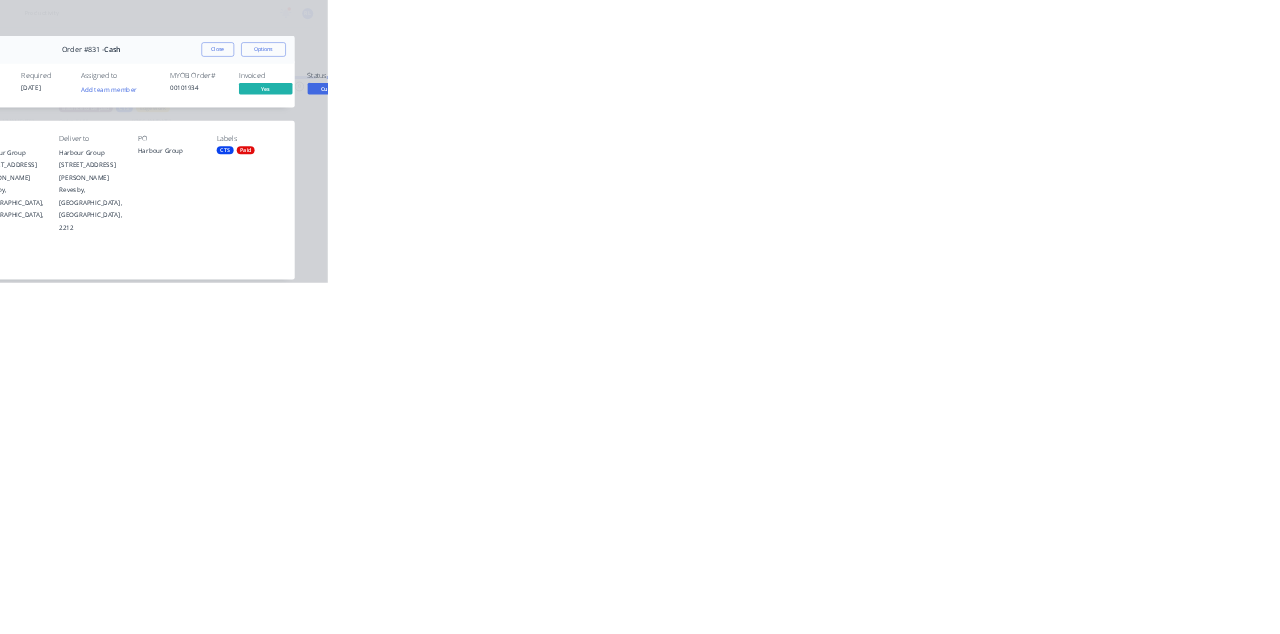 click on "Close" at bounding box center [1033, 111] 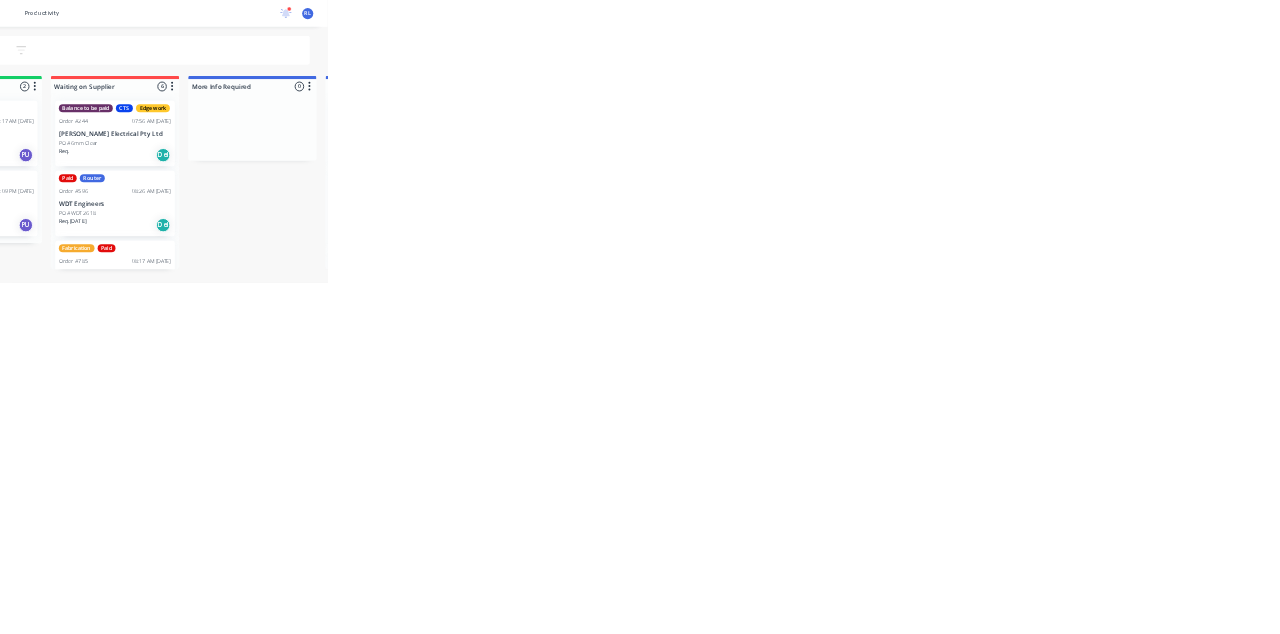 click on "Cash" at bounding box center (2035, 482) 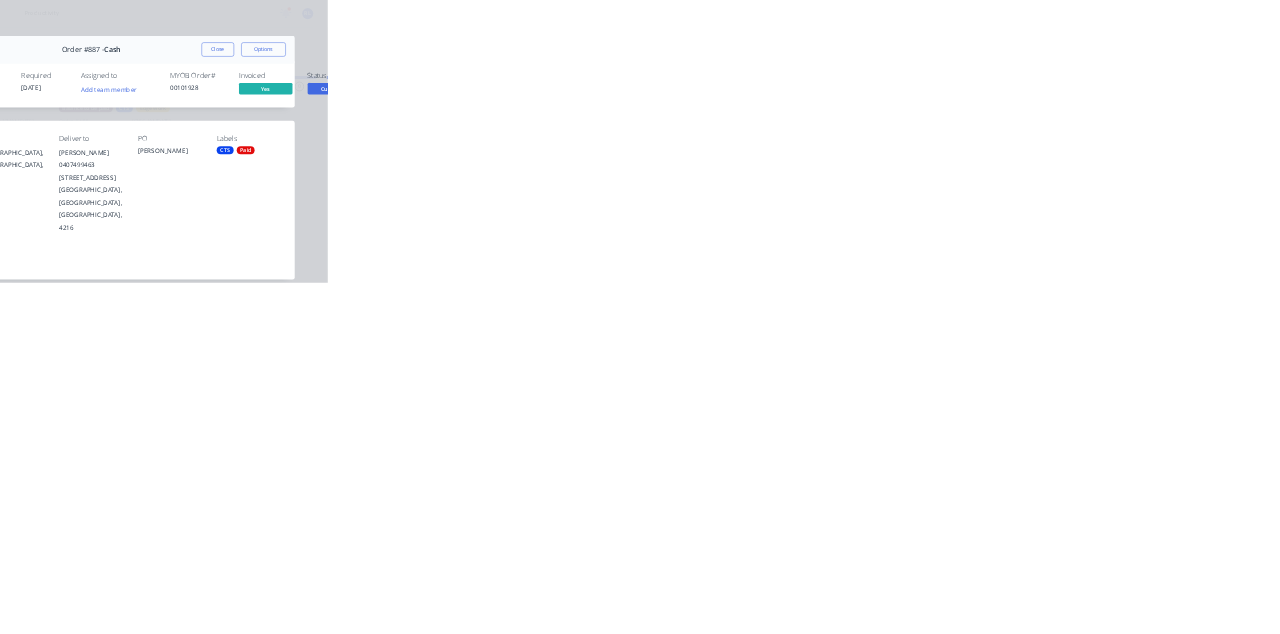 click on "Close" at bounding box center (1033, 111) 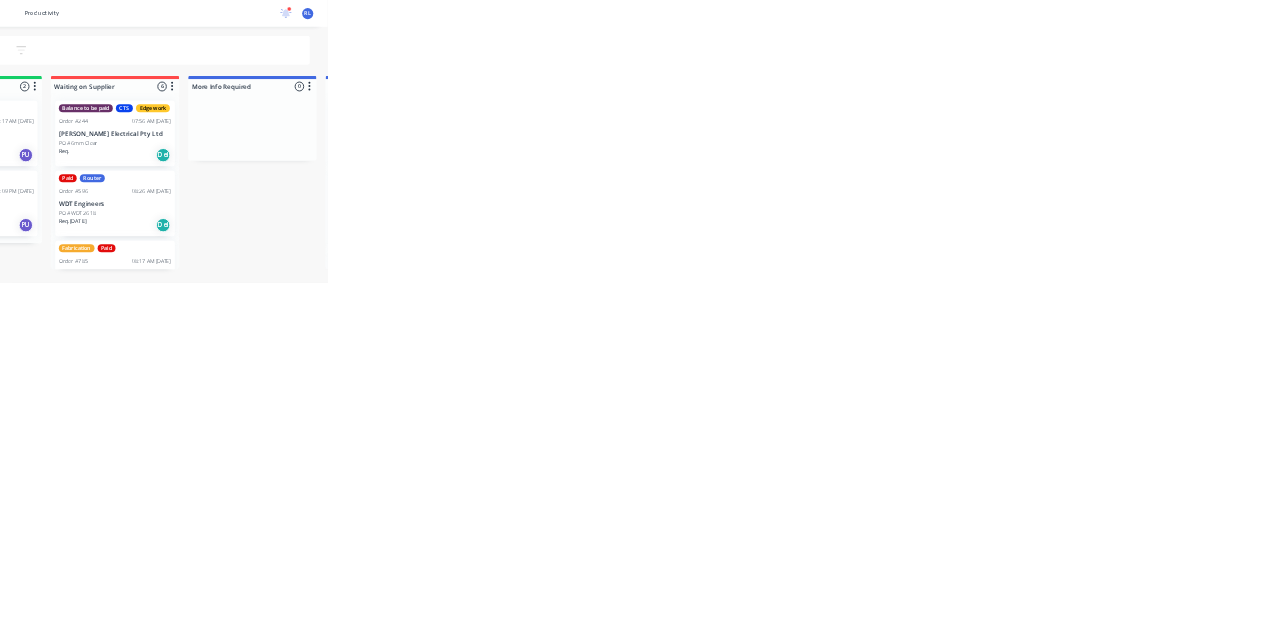 click on "12:03 PM [DATE]" at bounding box center (2116, 453) 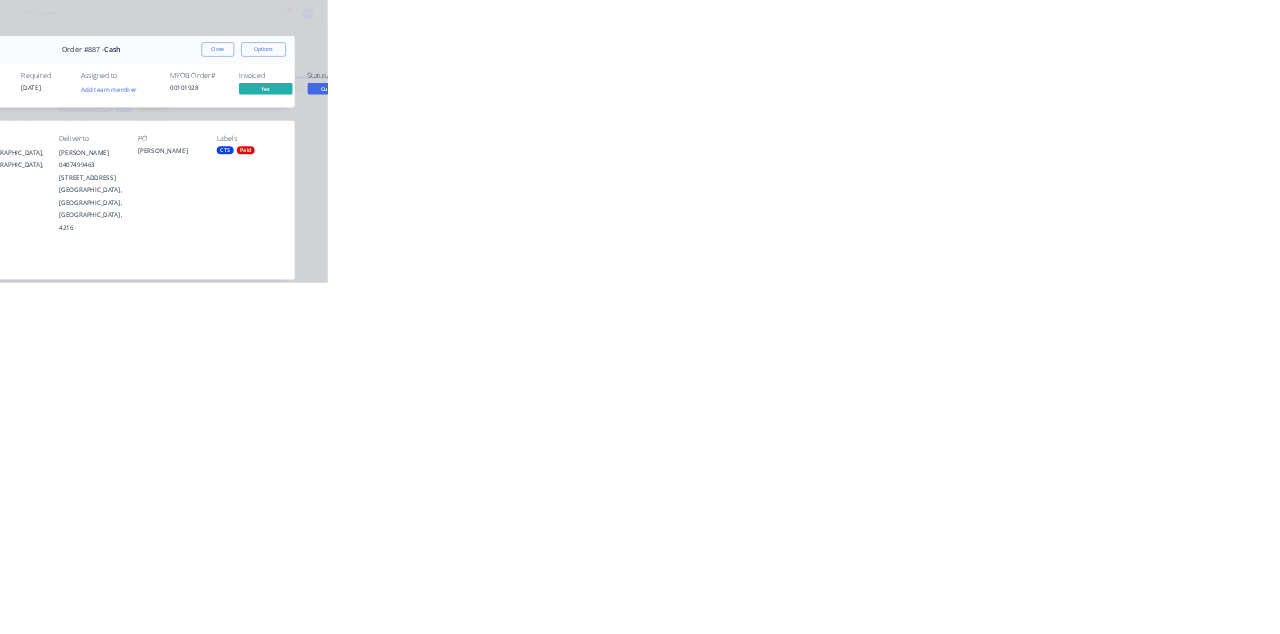 click on "Collaborate" at bounding box center (170, 175) 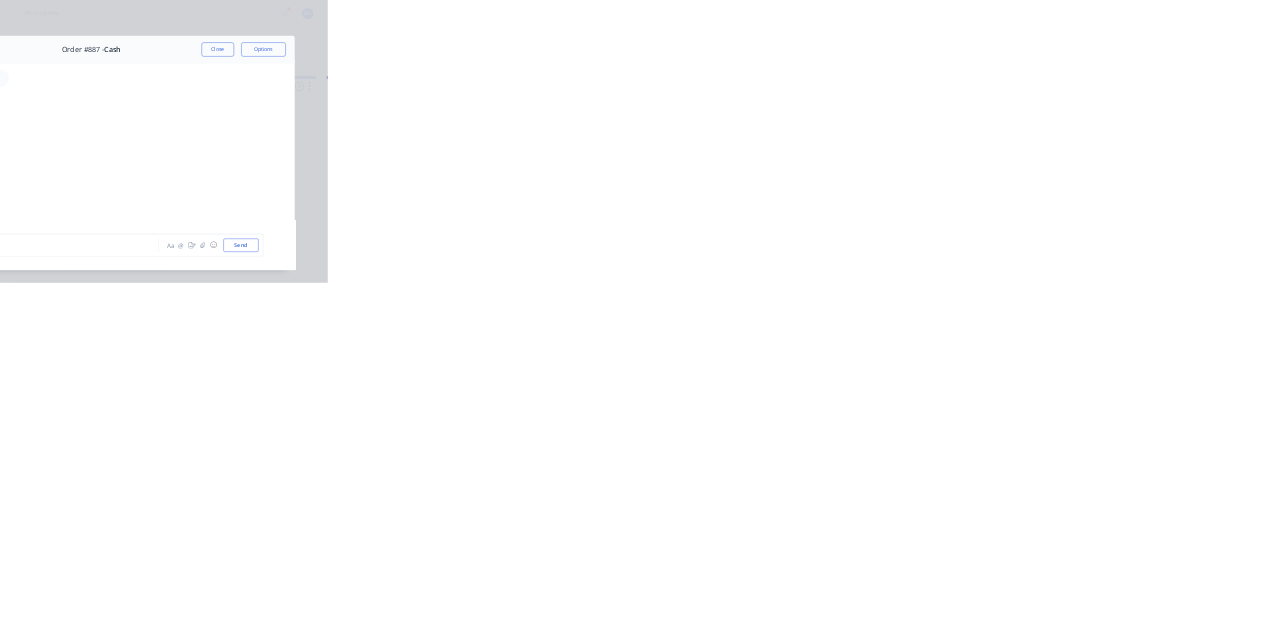 click on "Close" at bounding box center (1033, 111) 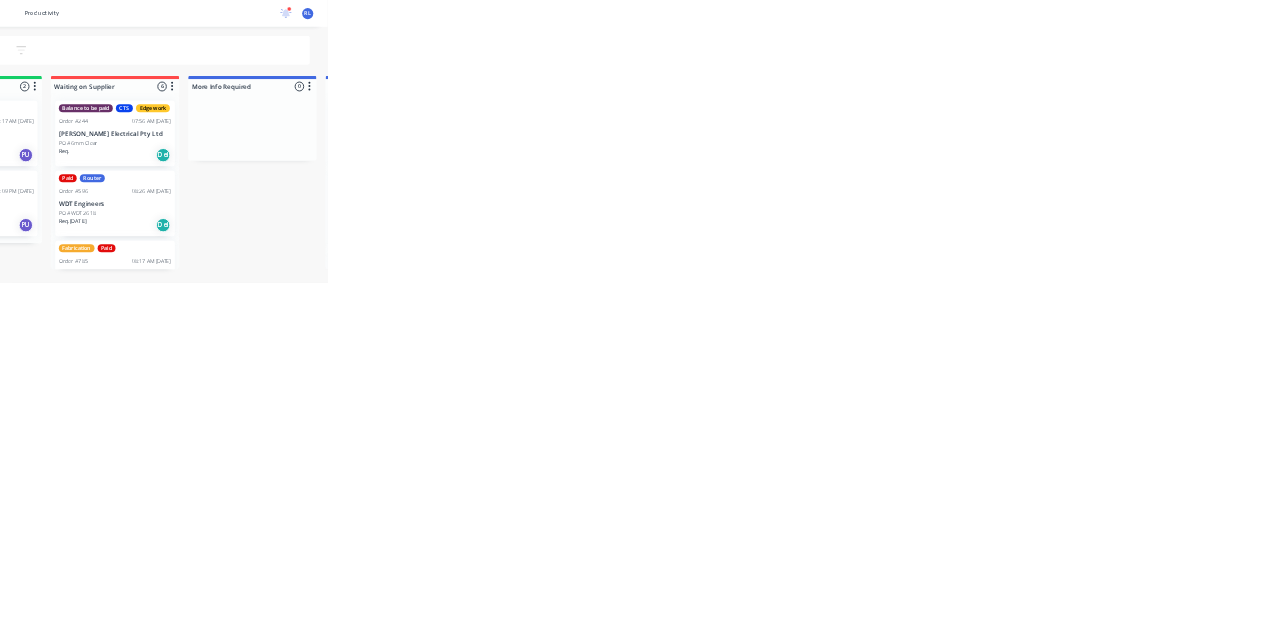 click on "Cash" at bounding box center (2035, 482) 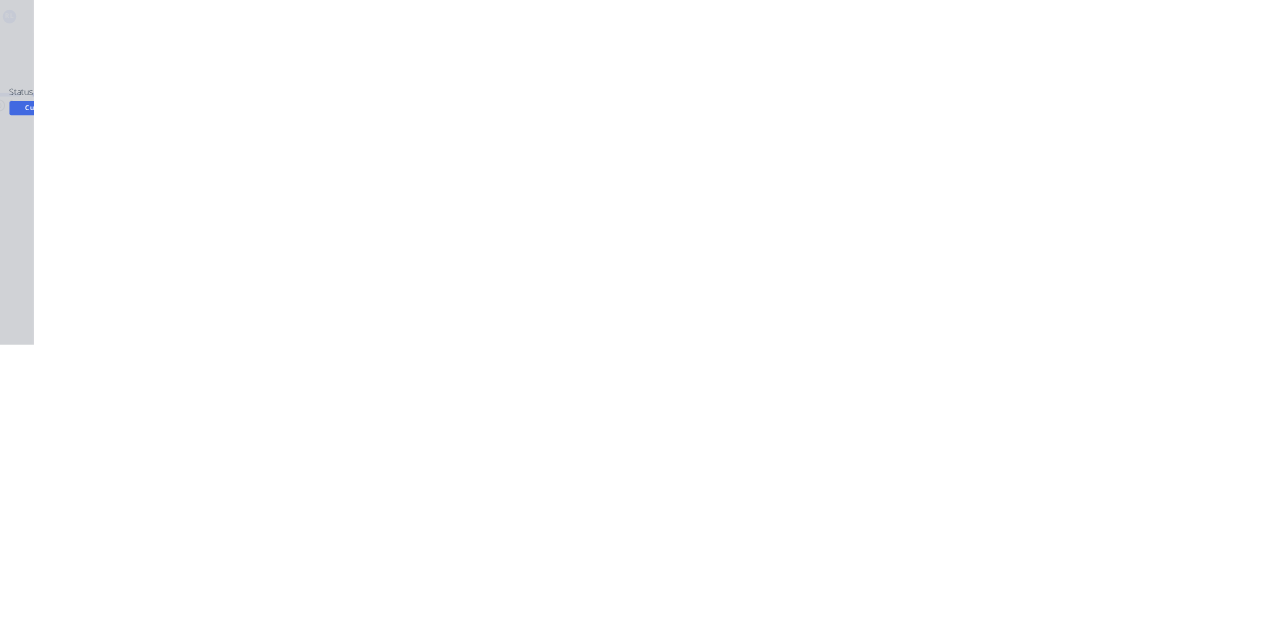 click on "Collaborate" at bounding box center (169, 175) 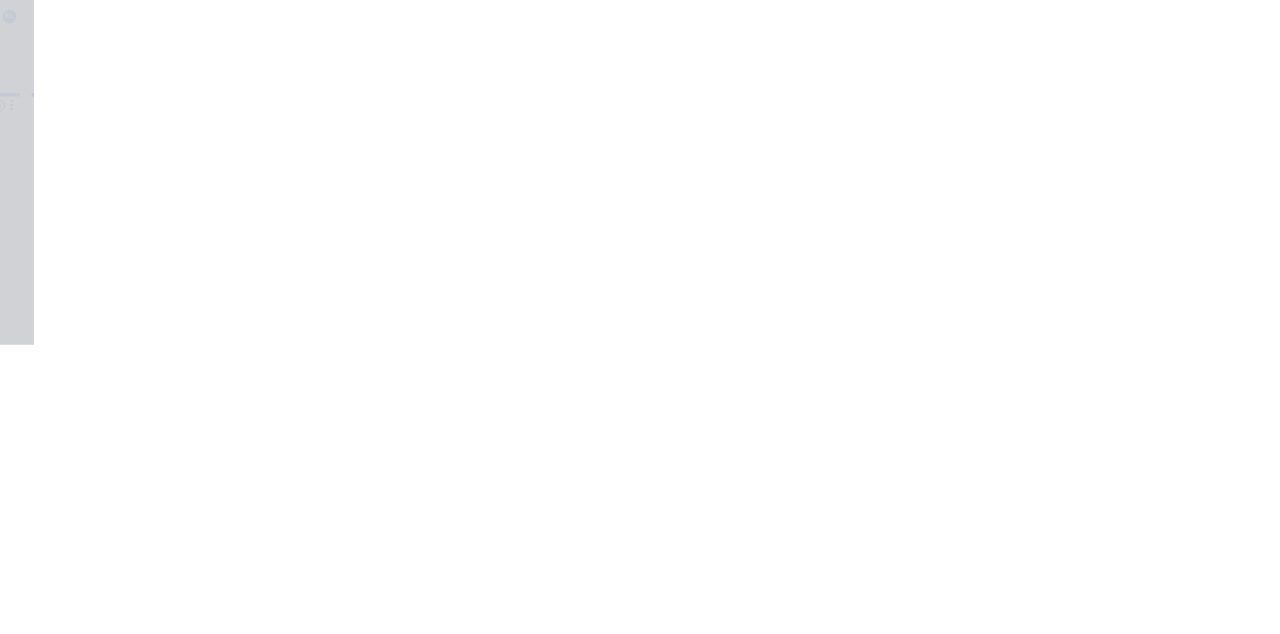 click on "Close" at bounding box center (1033, 111) 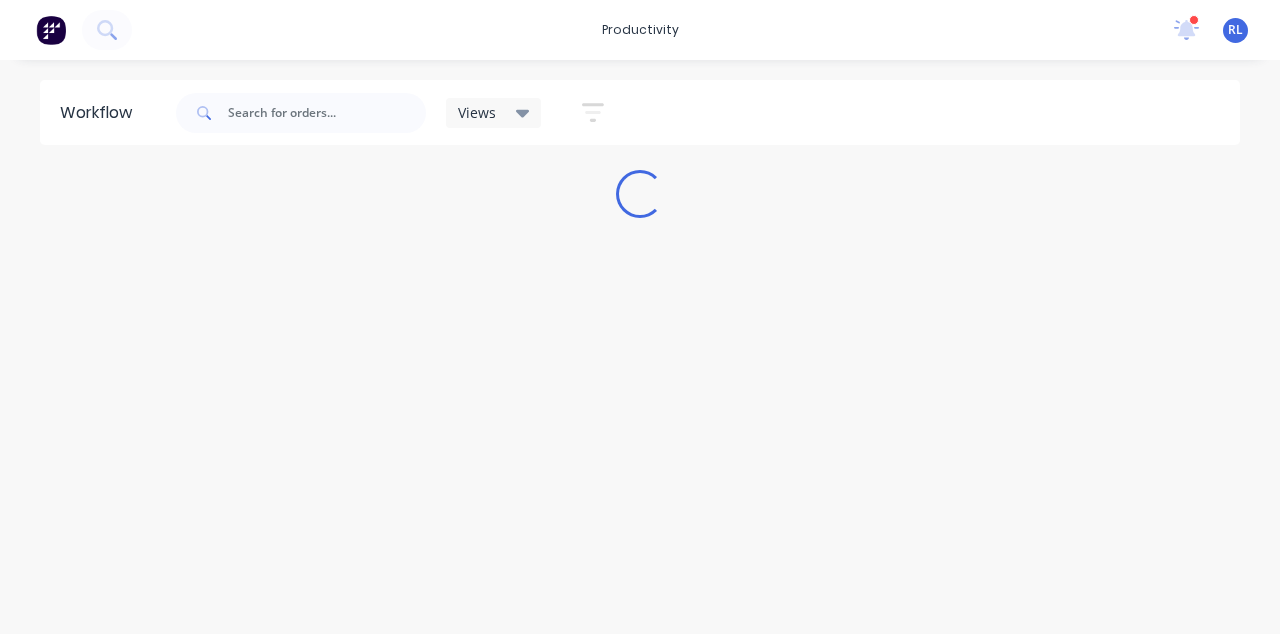 scroll, scrollTop: 0, scrollLeft: 0, axis: both 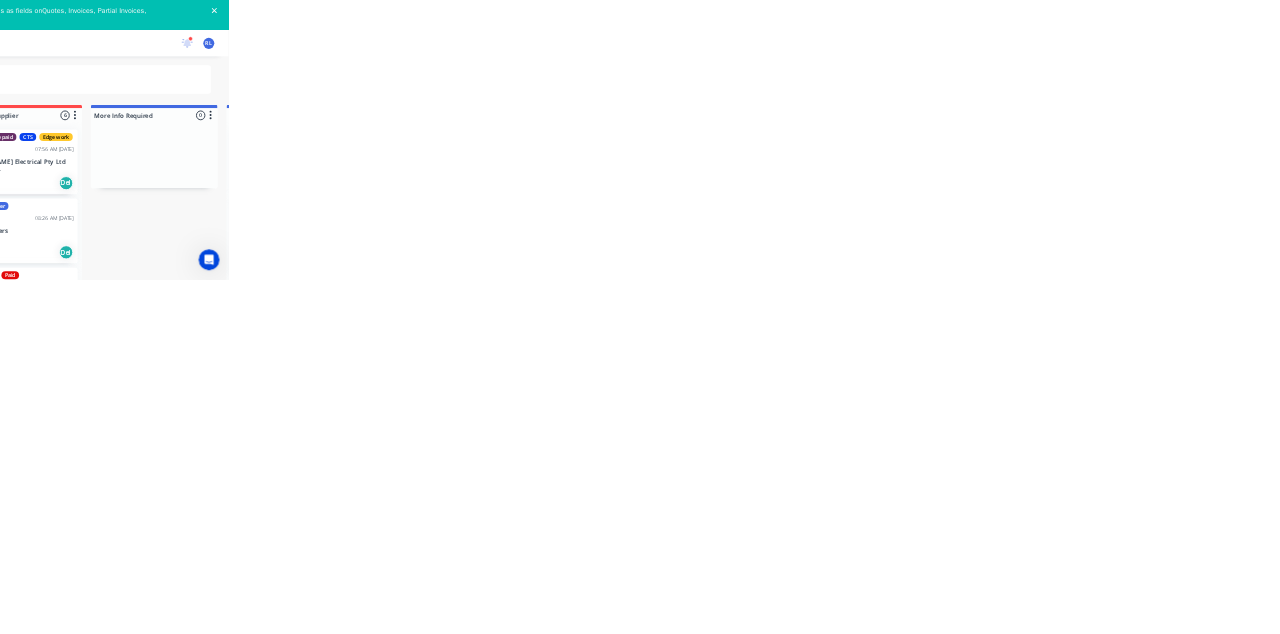 click on "Cash" at bounding box center (2035, 550) 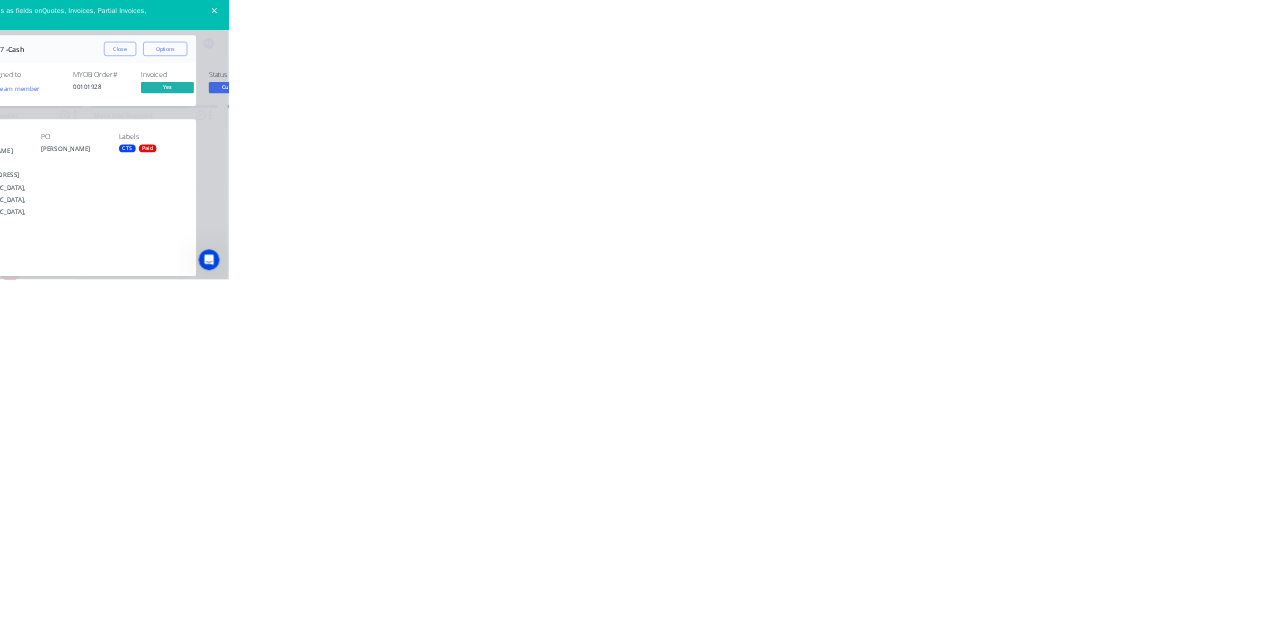 click on "Collaborate" at bounding box center [169, 175] 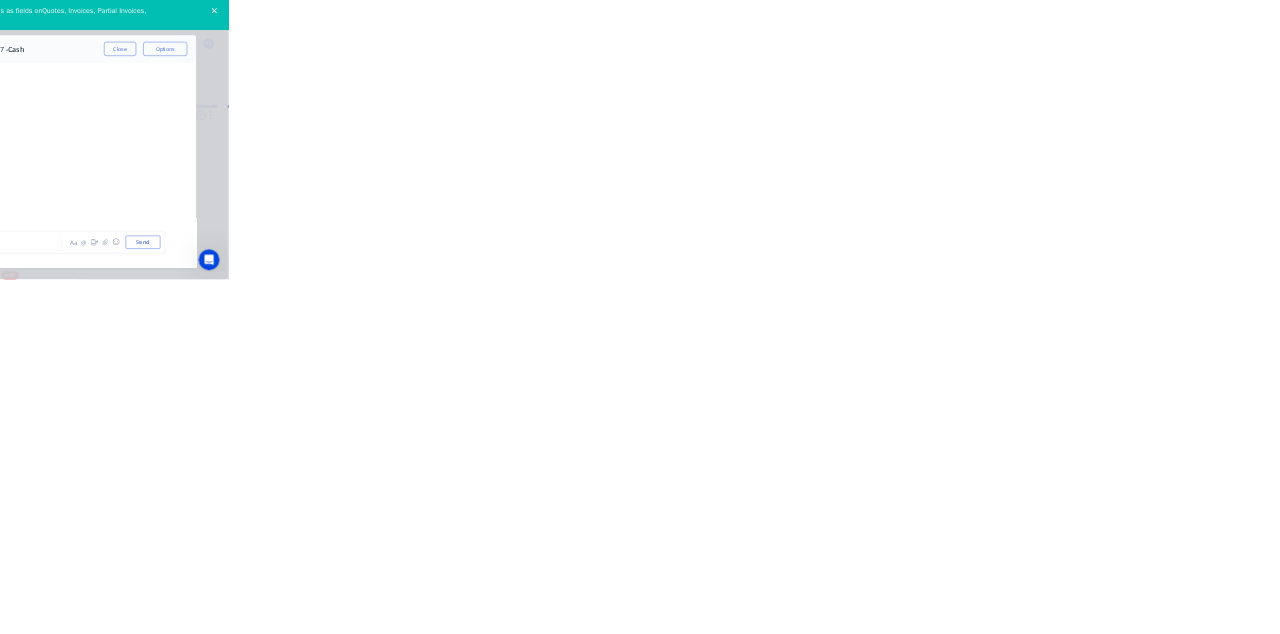 click 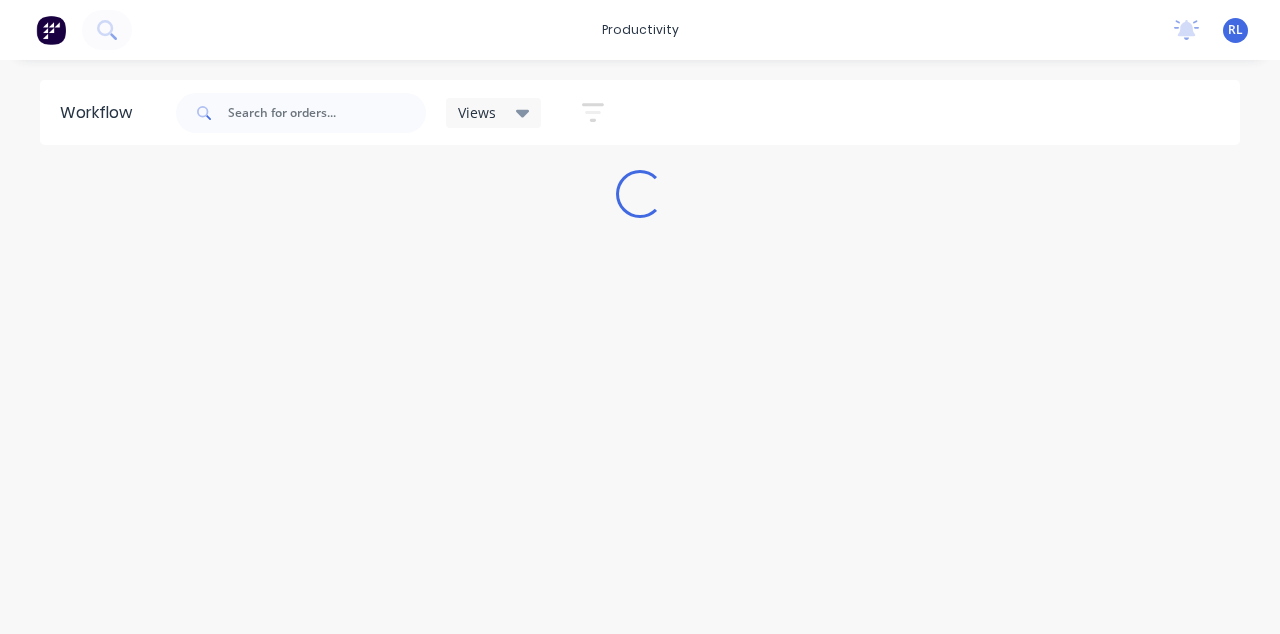 scroll, scrollTop: 0, scrollLeft: 0, axis: both 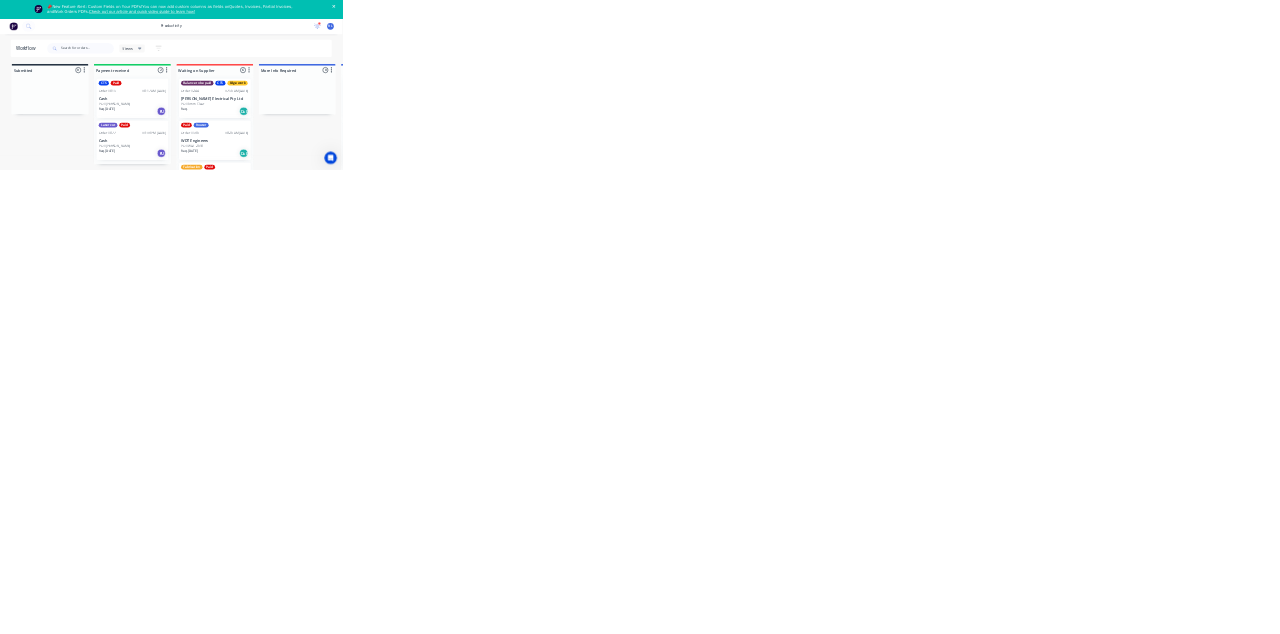click on "PO #[PERSON_NAME]" at bounding box center [2035, 572] 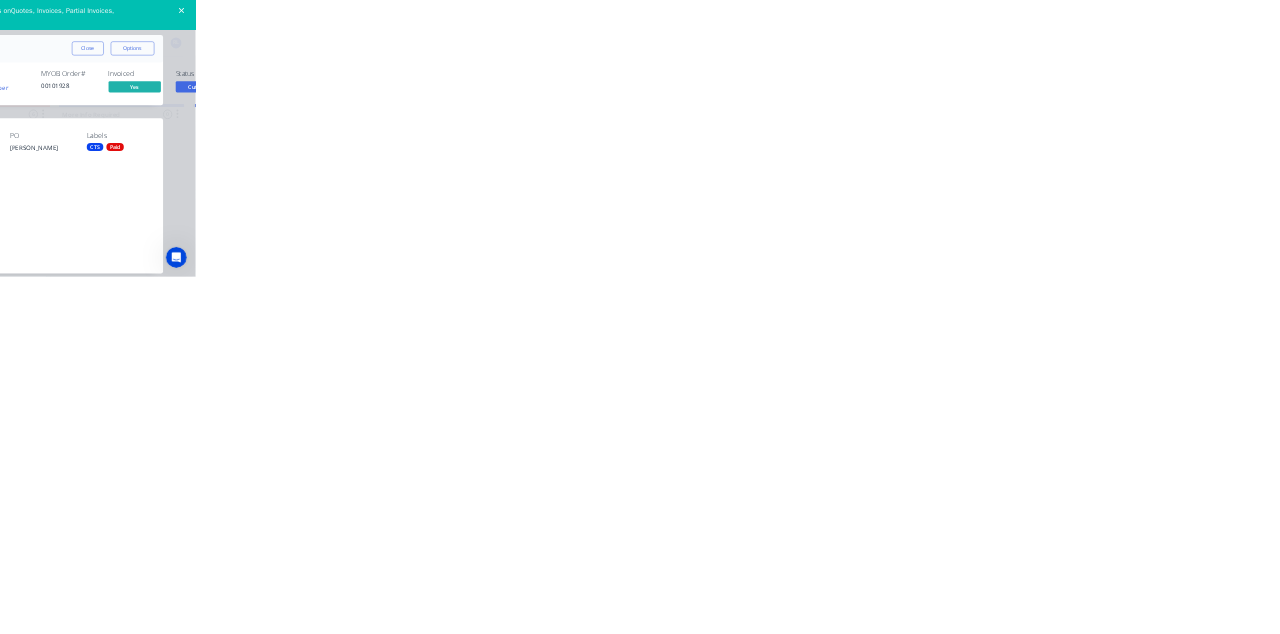 click on "Collaborate" at bounding box center (169, 175) 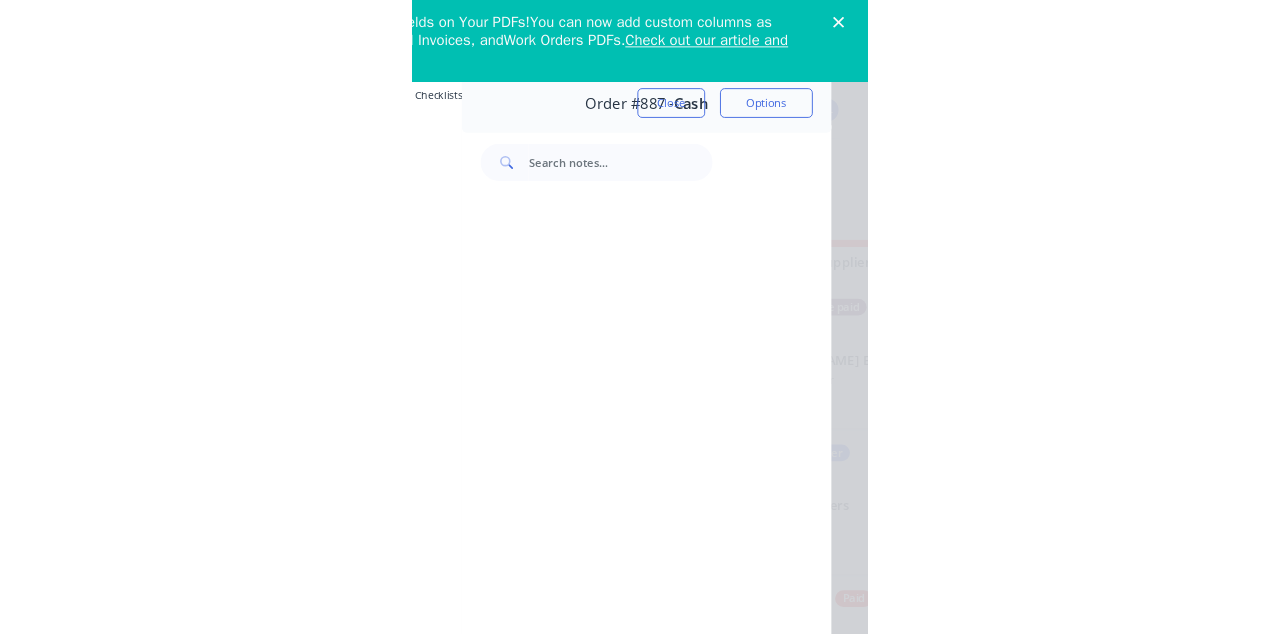 scroll, scrollTop: 0, scrollLeft: 0, axis: both 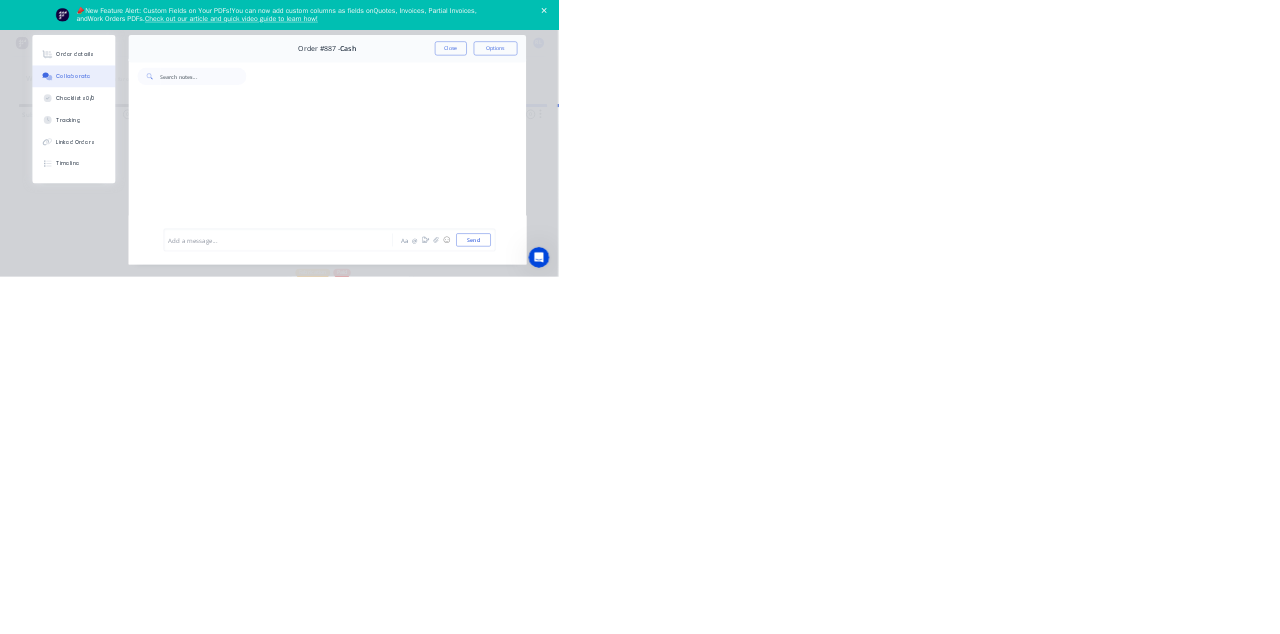 click on "Close" at bounding box center [1033, 111] 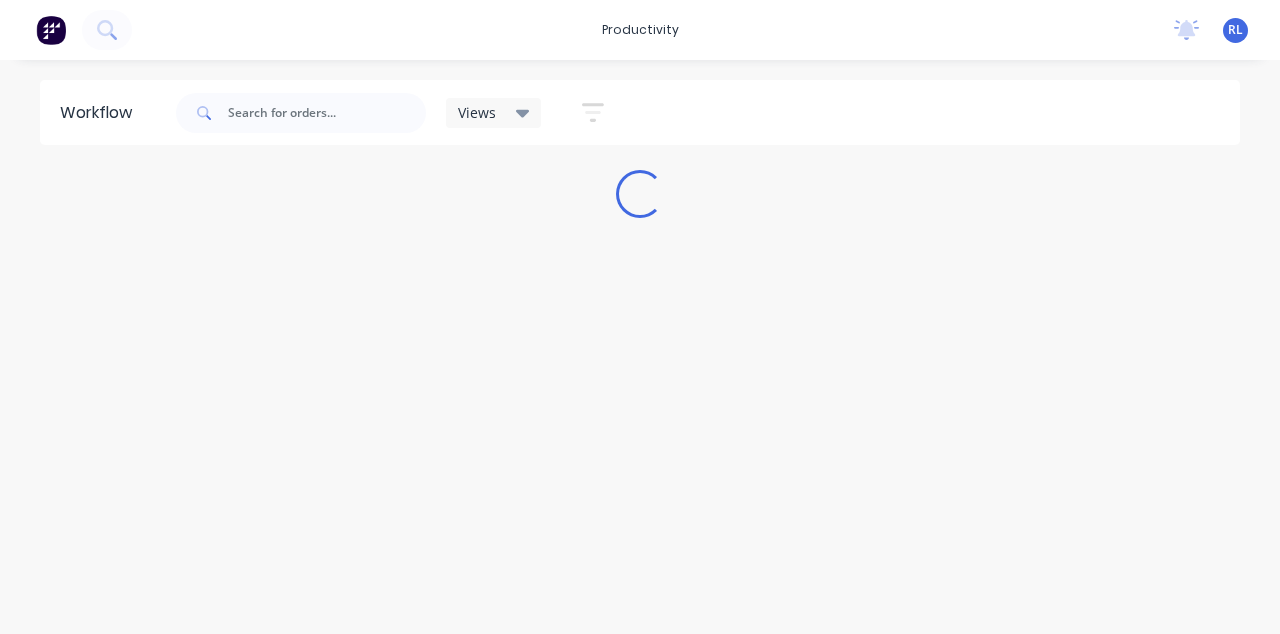 scroll, scrollTop: 0, scrollLeft: 0, axis: both 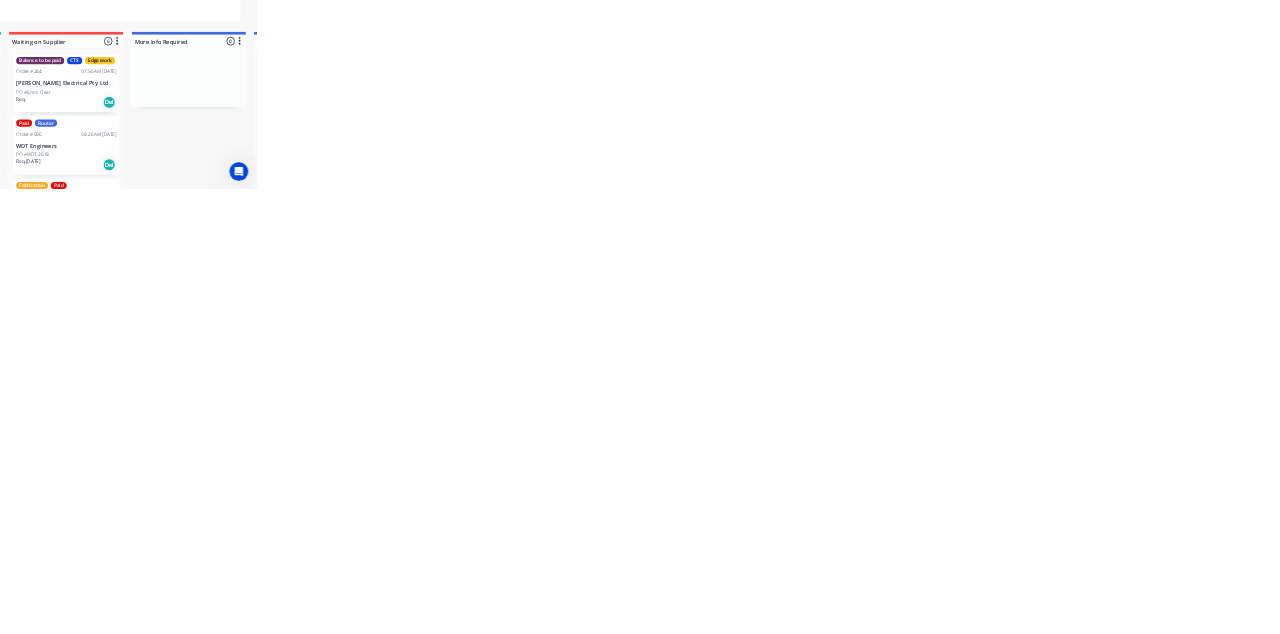 click on "CTS Paid Order #887 12:03 PM [DATE] Cash PO #[PERSON_NAME] Req. [DATE] Del" at bounding box center [2035, 549] 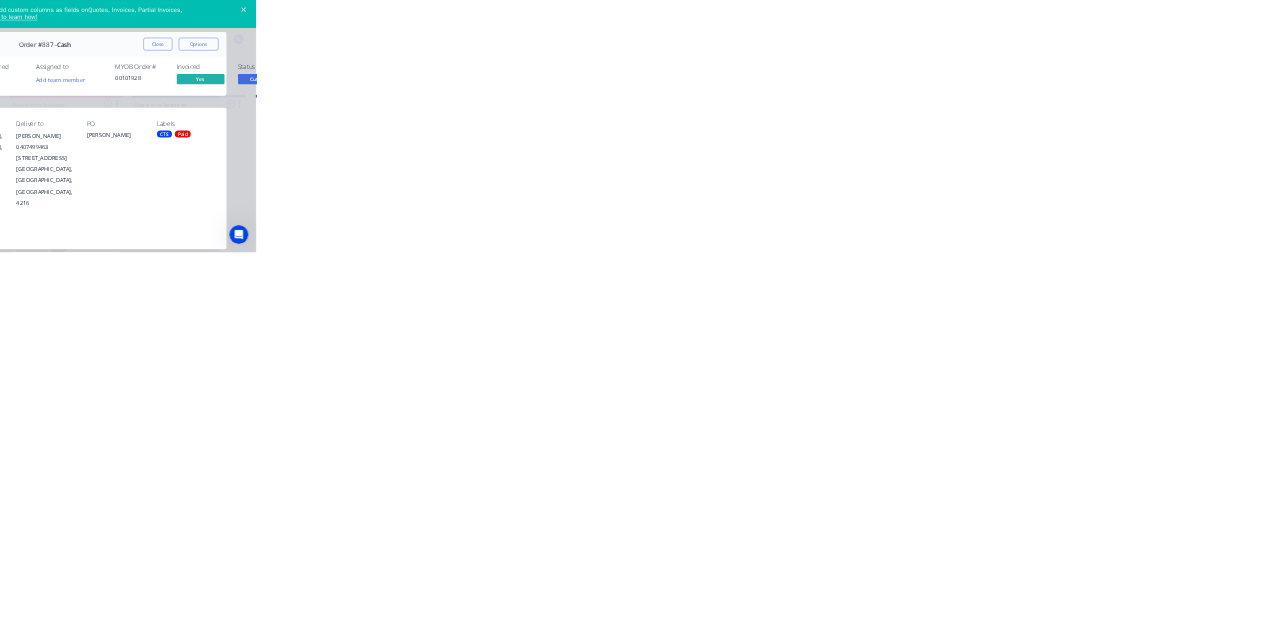 click on "Collaborate" at bounding box center [169, 175] 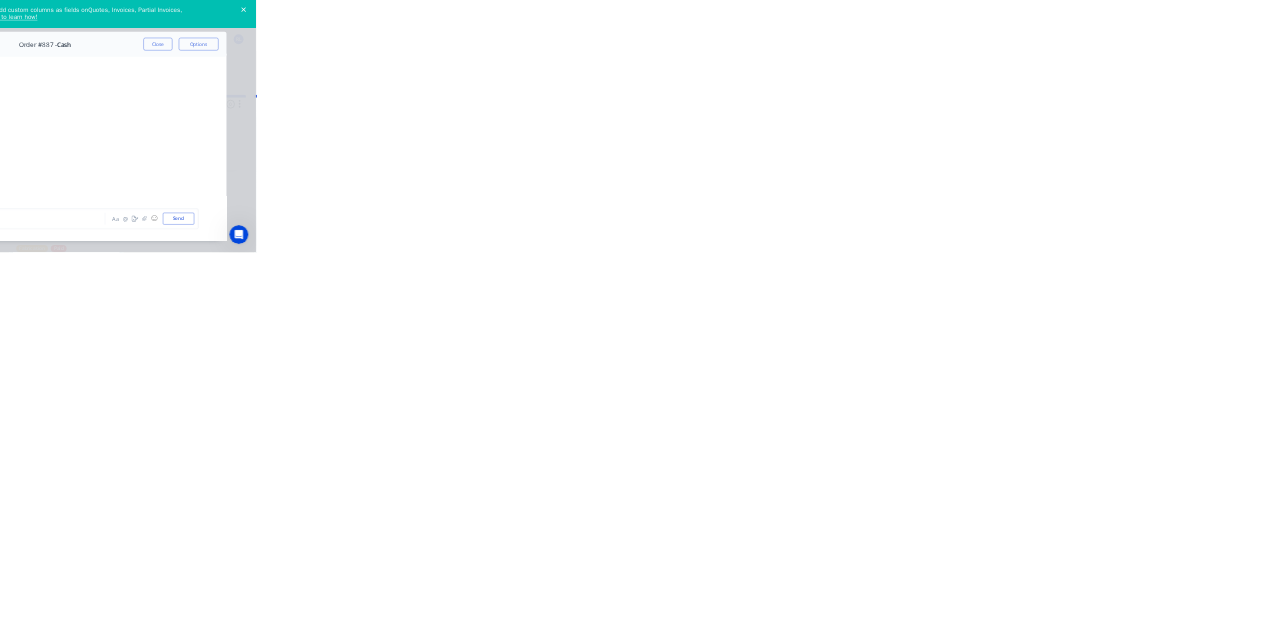 click on "Close" at bounding box center (1033, 111) 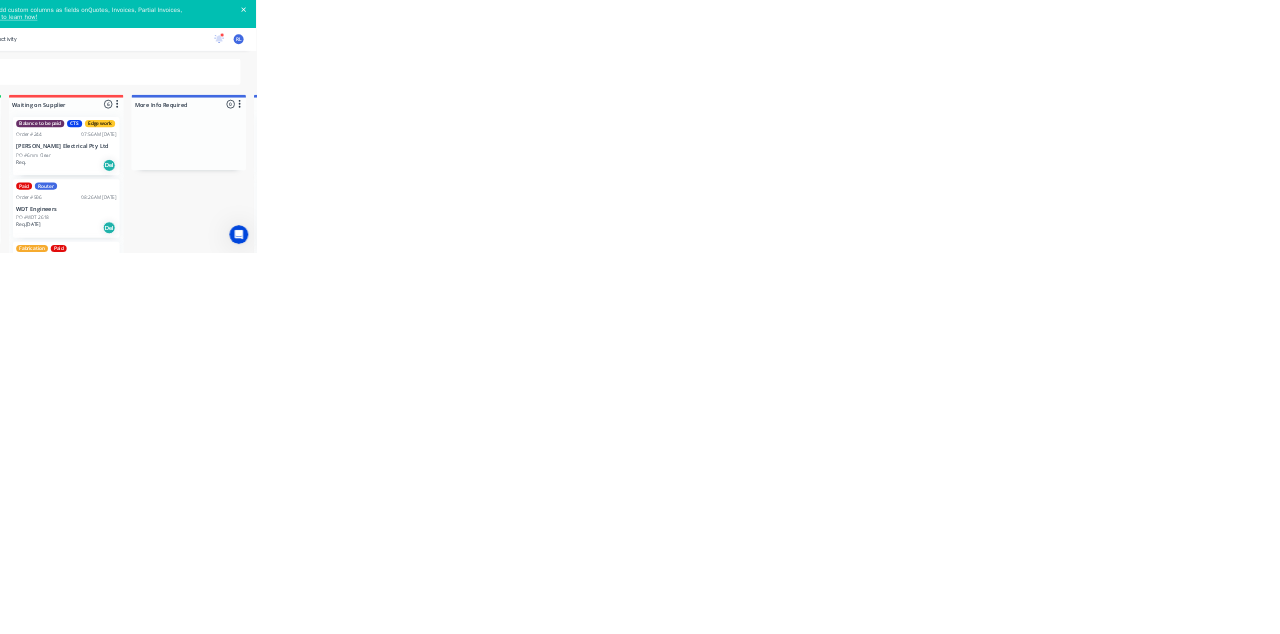 click on "12:03 PM [DATE]" at bounding box center (2116, 521) 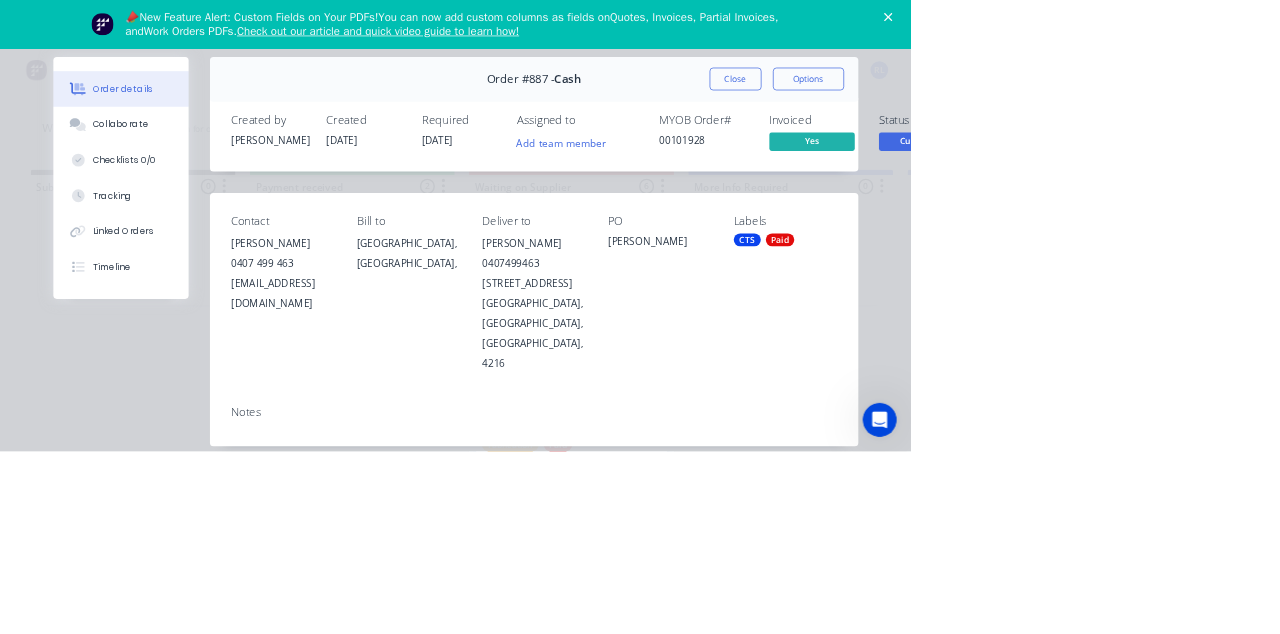 click 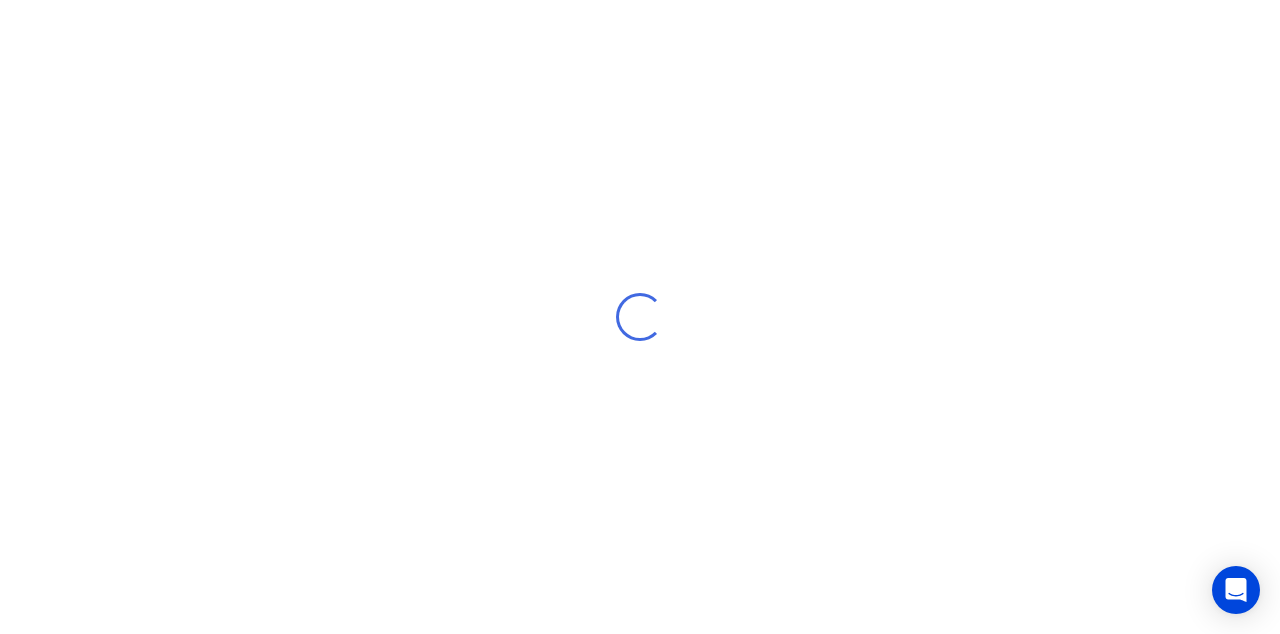 scroll, scrollTop: 0, scrollLeft: 0, axis: both 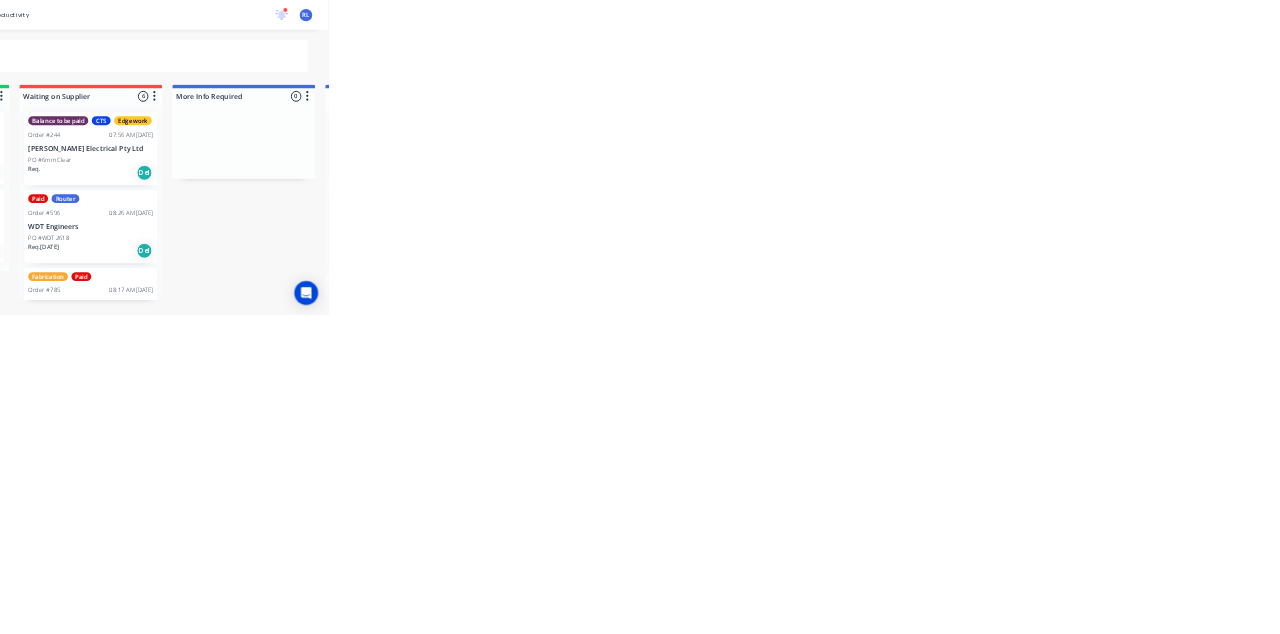 click on "CTS Paid Order #887 12:03 PM [DATE] Cash PO #[PERSON_NAME] Req. [DATE] Del" at bounding box center [2035, 481] 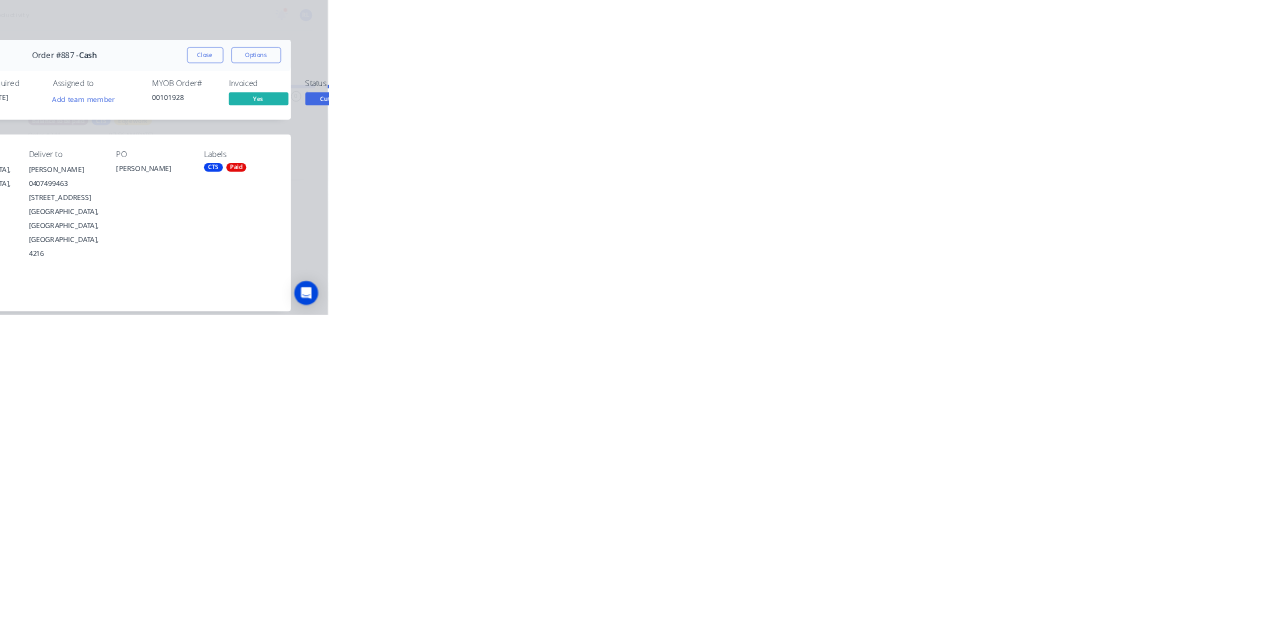 click on "Collaborate" at bounding box center (169, 175) 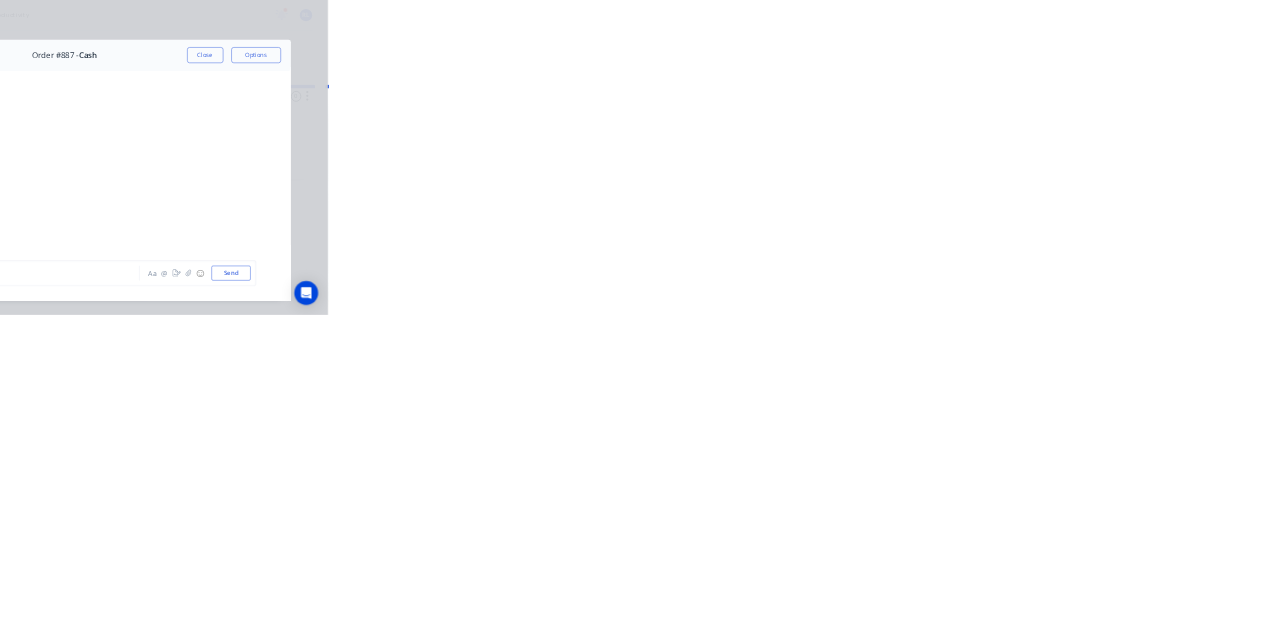 click on "Close" at bounding box center (1033, 111) 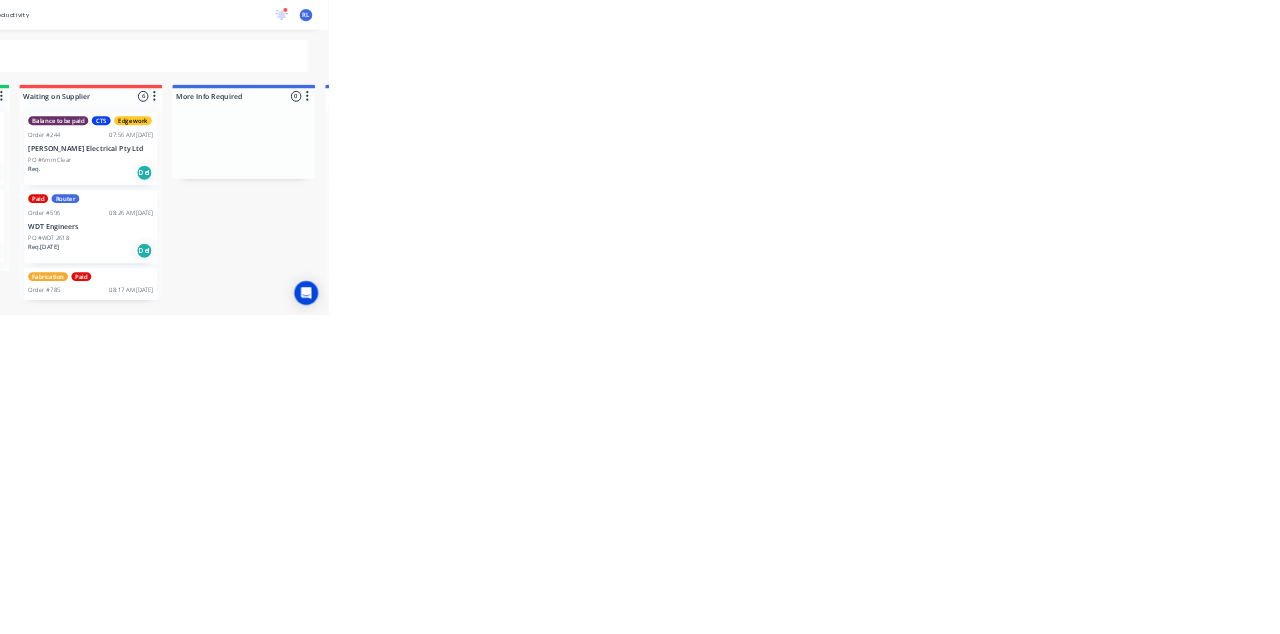 click on "CTS Paid Order #887 12:03 PM 24/07/25 Cash PO #Liz  Wallace Req. 24/07/25 Del" at bounding box center (2035, 481) 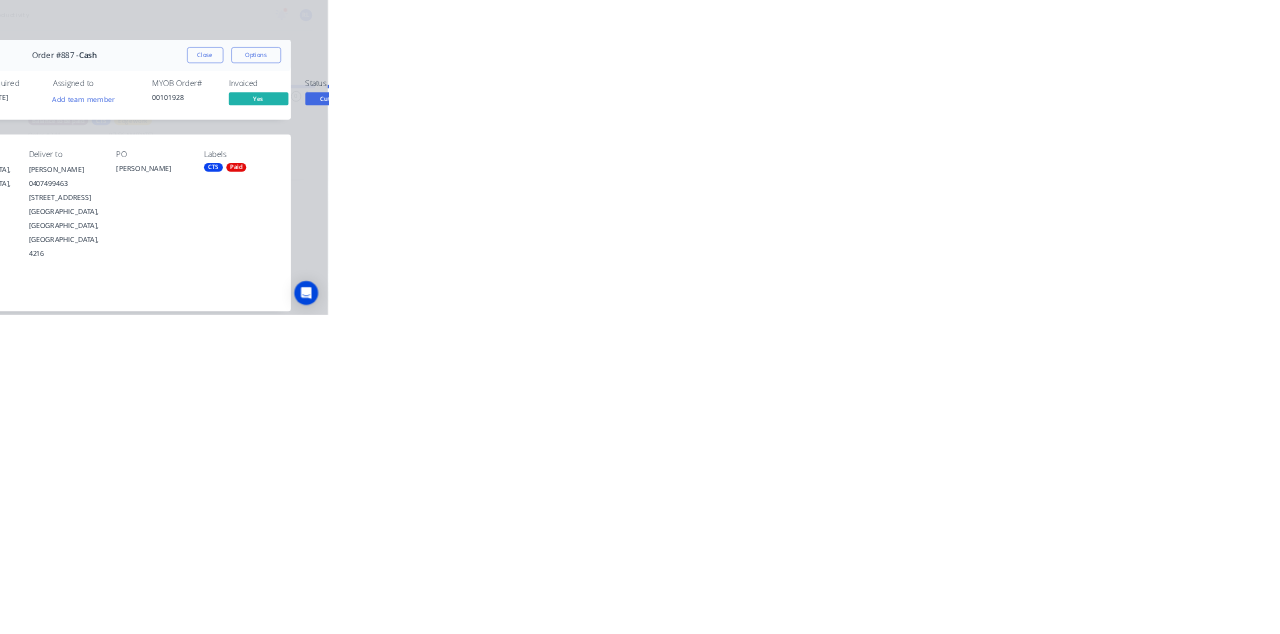 click on "Close" at bounding box center (1033, 111) 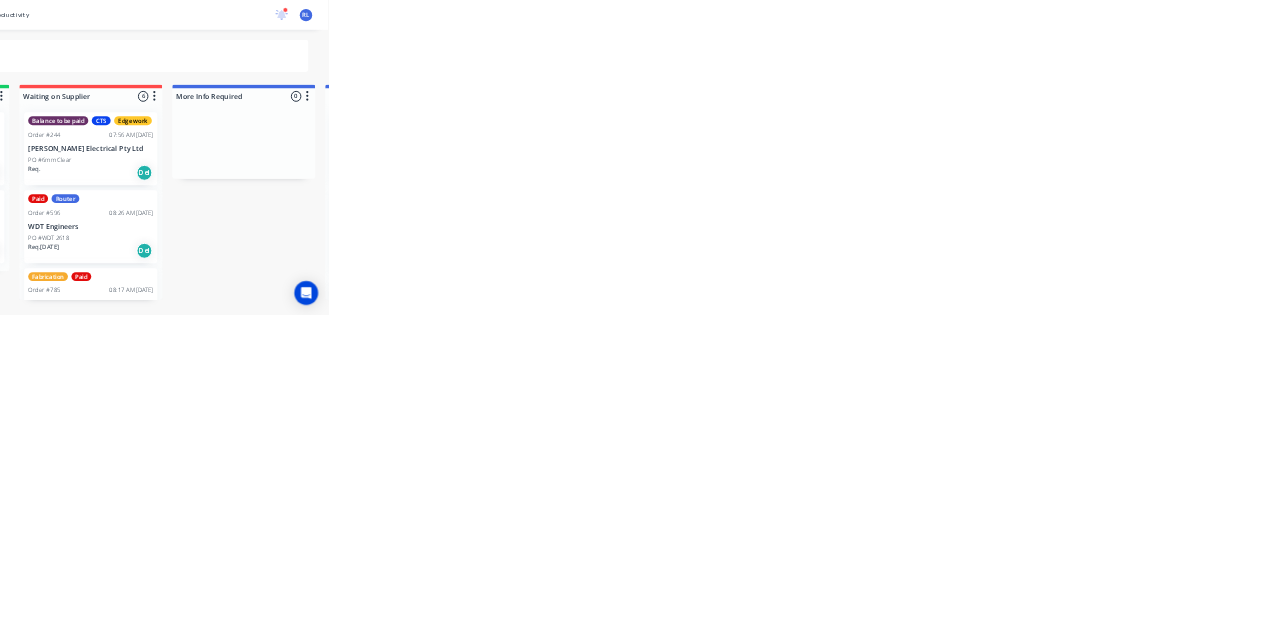 click on "CTS Paid Order #887 12:03 PM 24/07/25 Cash PO #Liz  Wallace Req. 24/07/25 Del" at bounding box center [2035, 481] 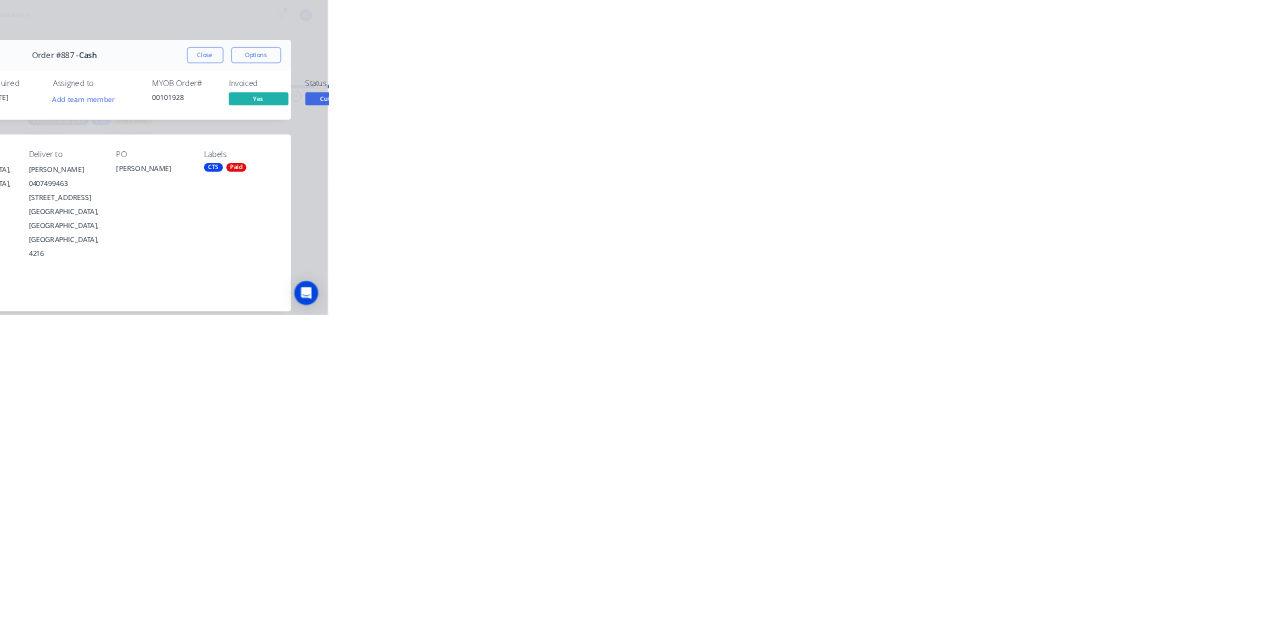 click on "Collaborate" at bounding box center [169, 175] 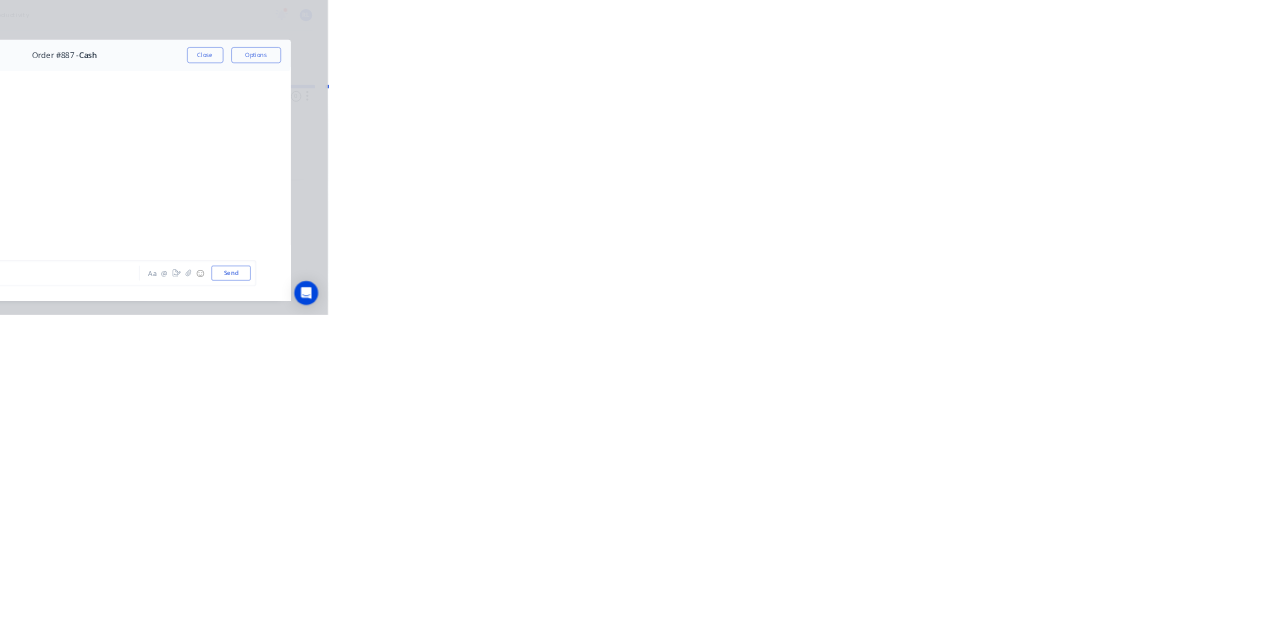 click on "Close" at bounding box center [1033, 111] 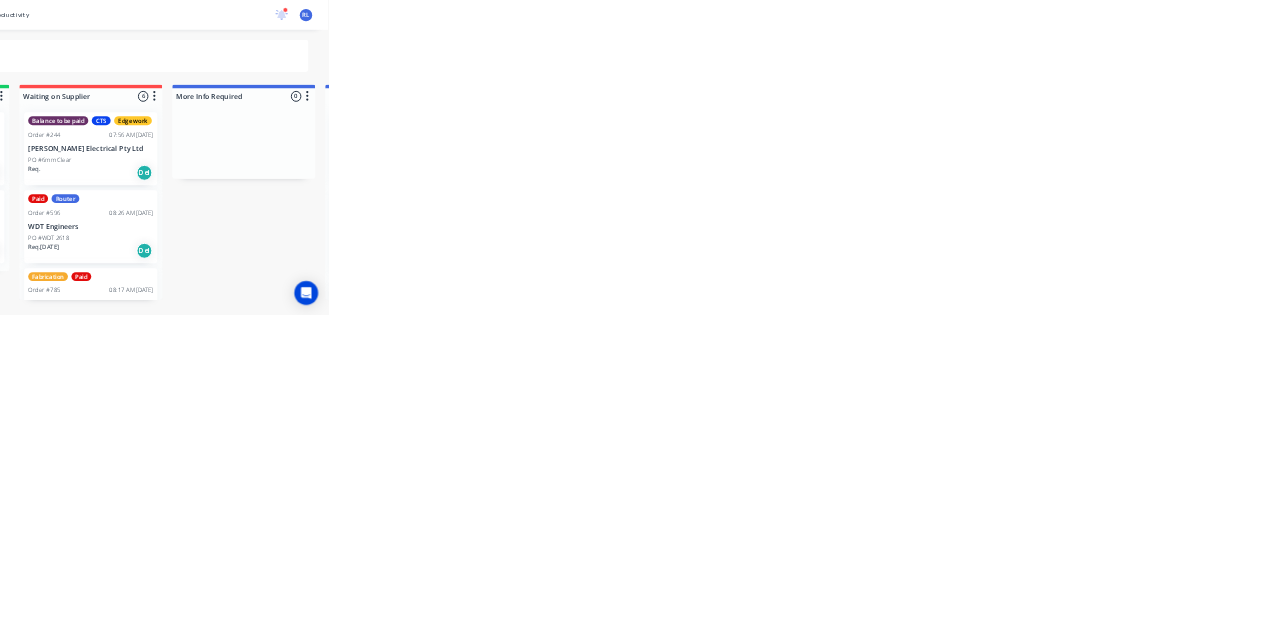 click on "PO #[PERSON_NAME]" at bounding box center [2035, 504] 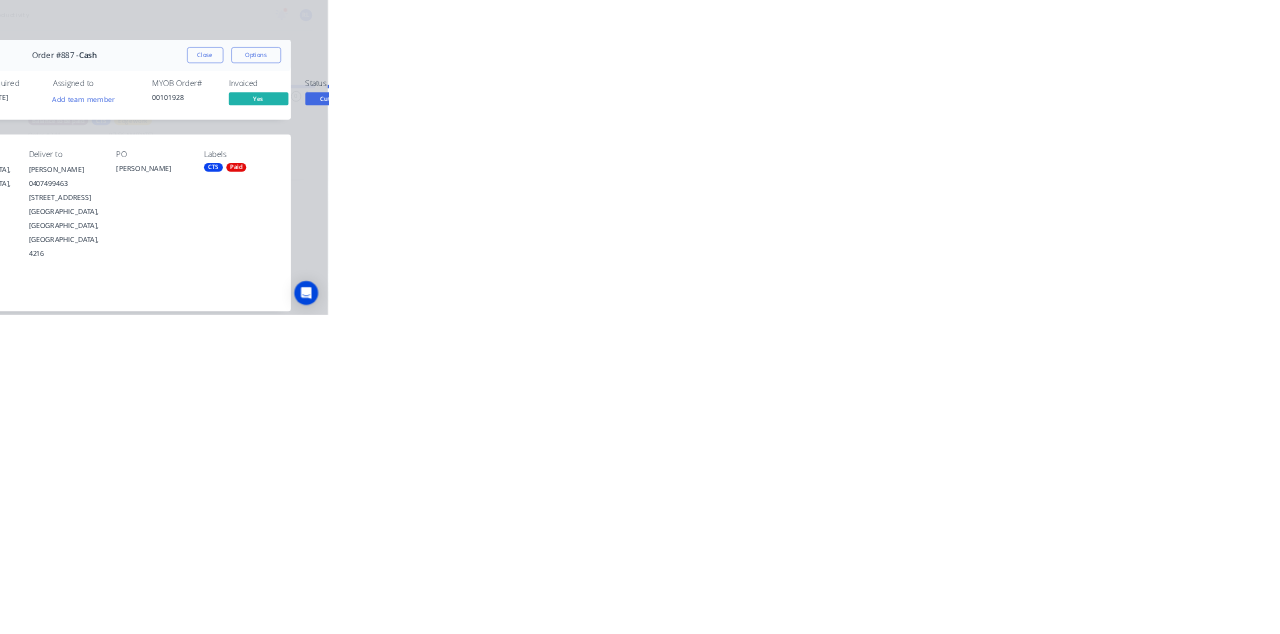 click at bounding box center (333, 730) 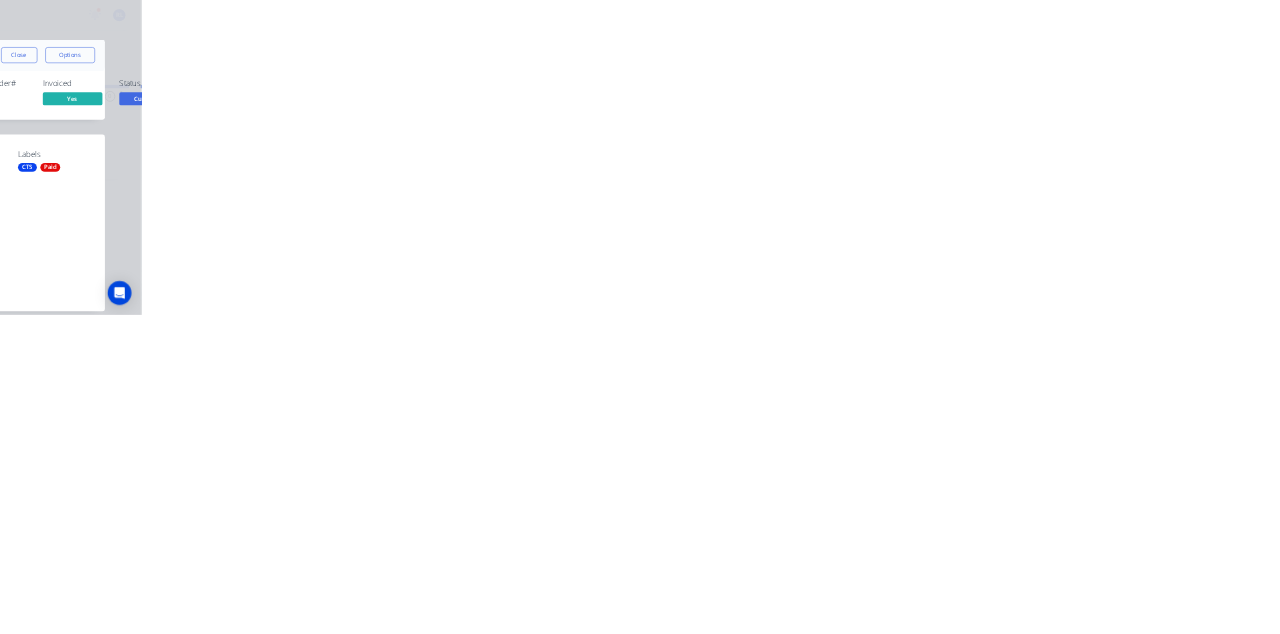 click on "Collaborate" at bounding box center (169, 175) 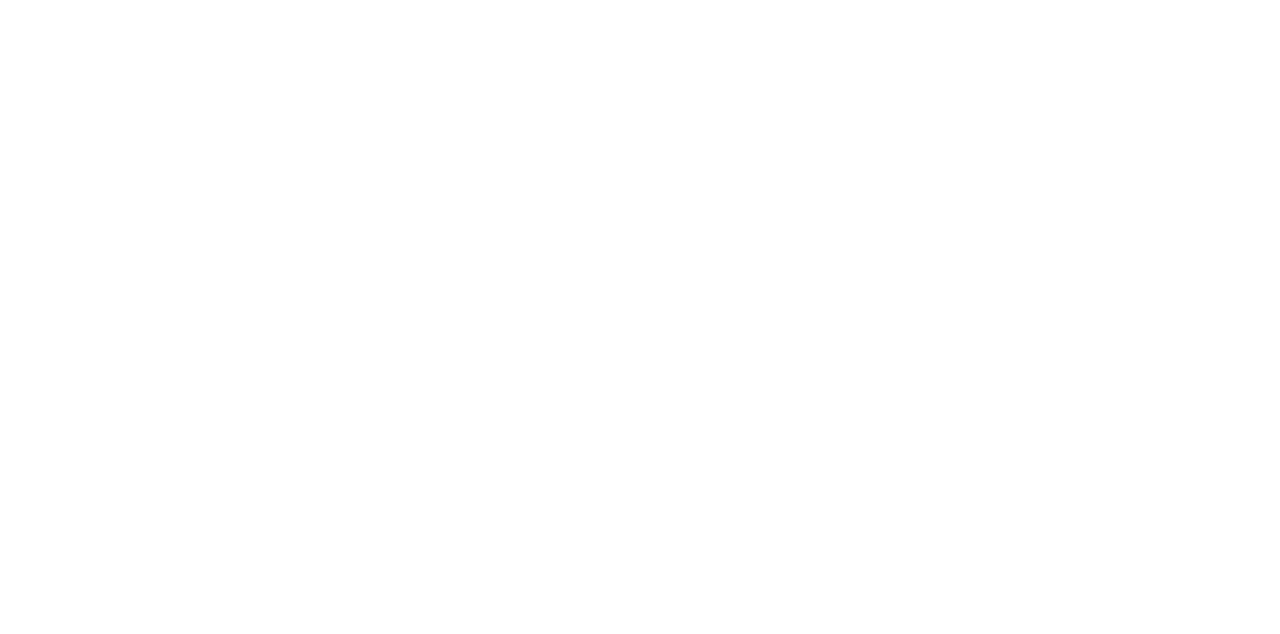 click at bounding box center [643, 550] 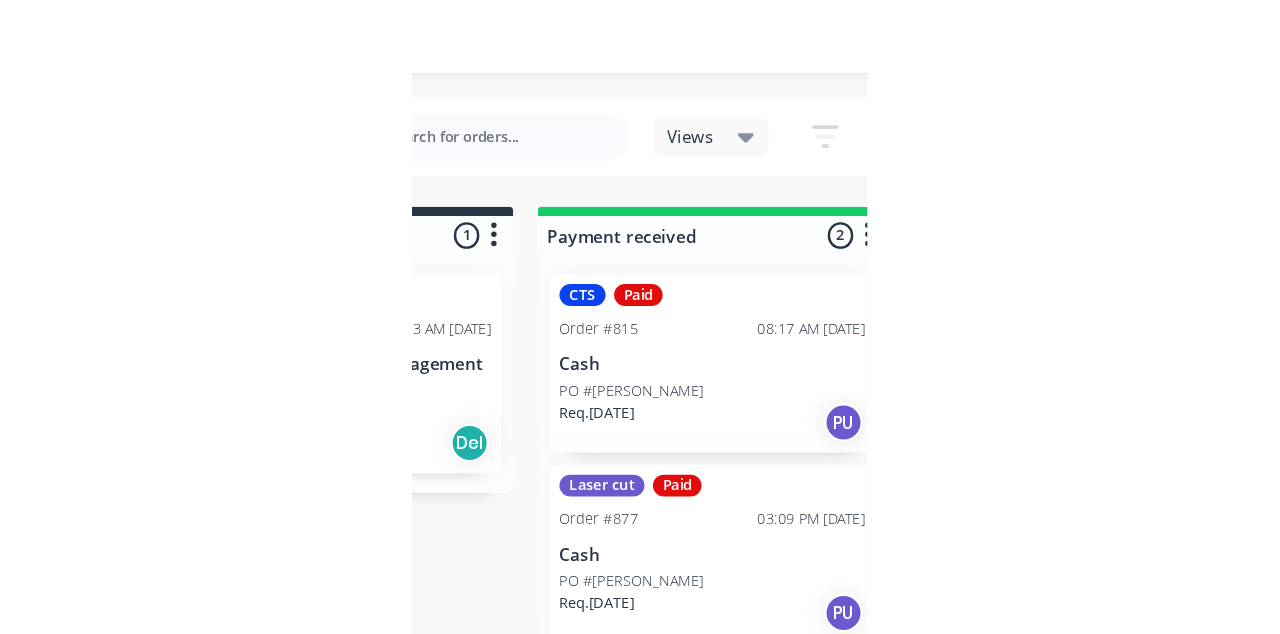 scroll, scrollTop: 0, scrollLeft: 0, axis: both 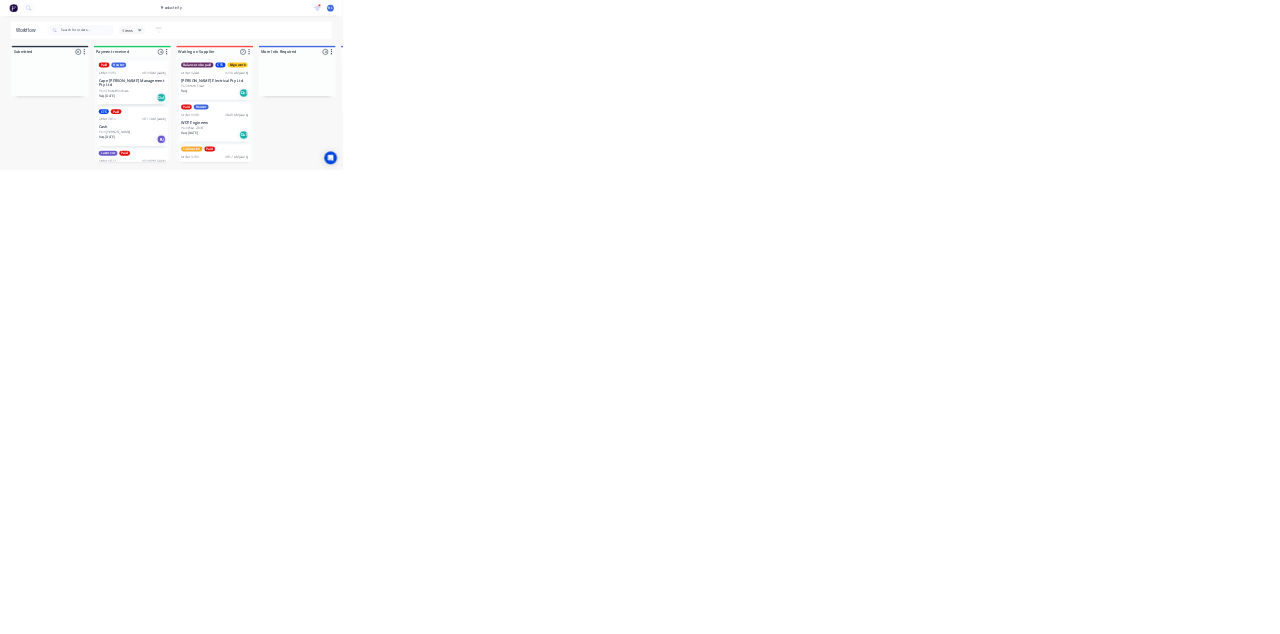 click on "Australian Jetty Fenders" at bounding box center [2035, 639] 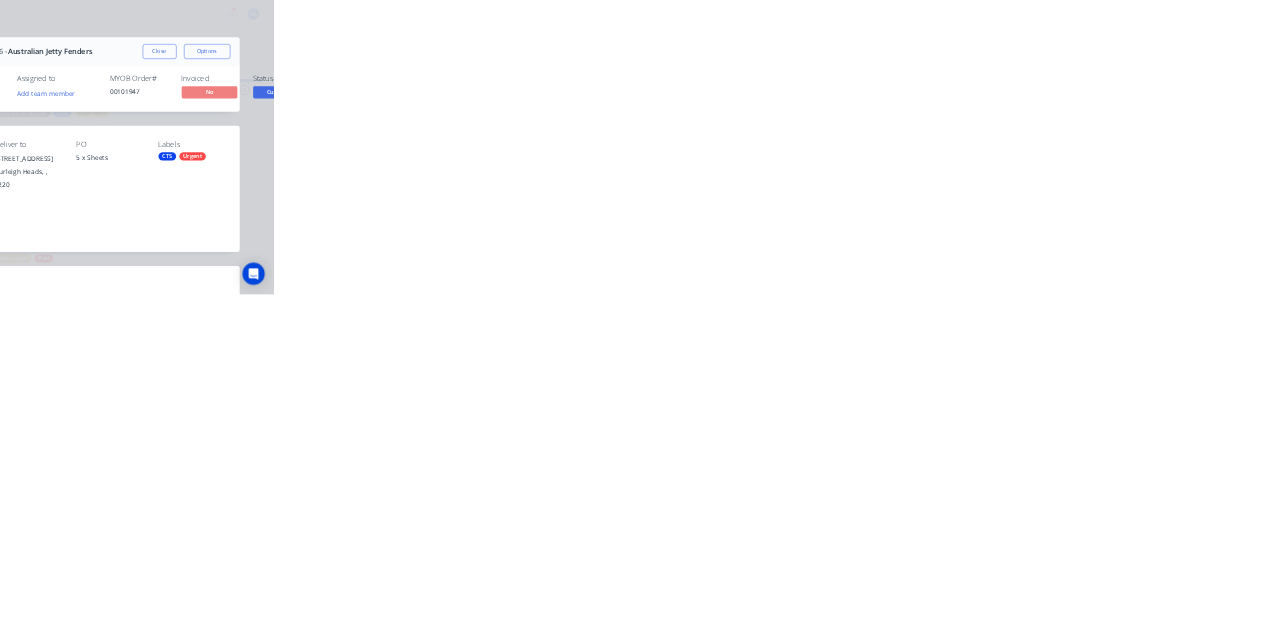 scroll, scrollTop: 0, scrollLeft: 0, axis: both 